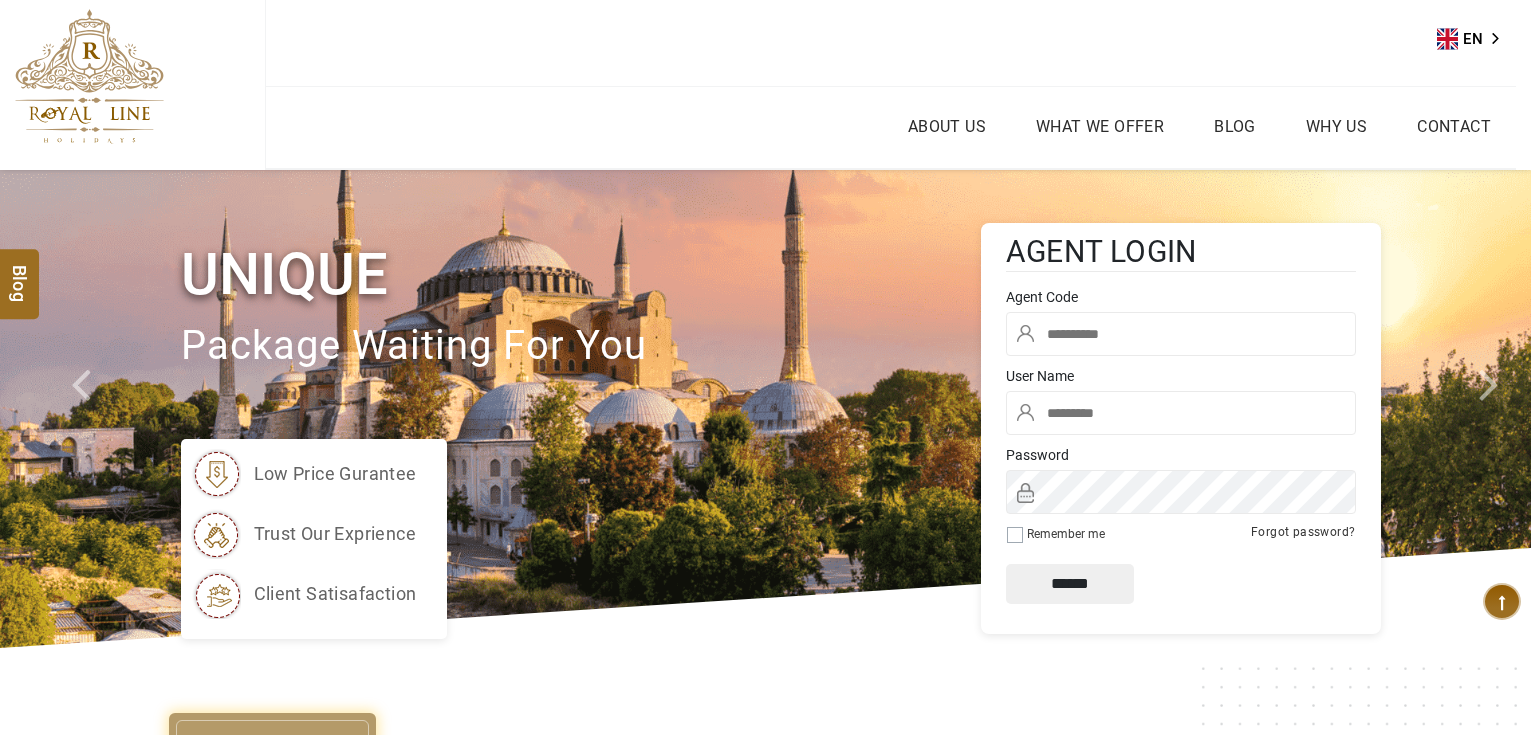 scroll, scrollTop: 0, scrollLeft: 0, axis: both 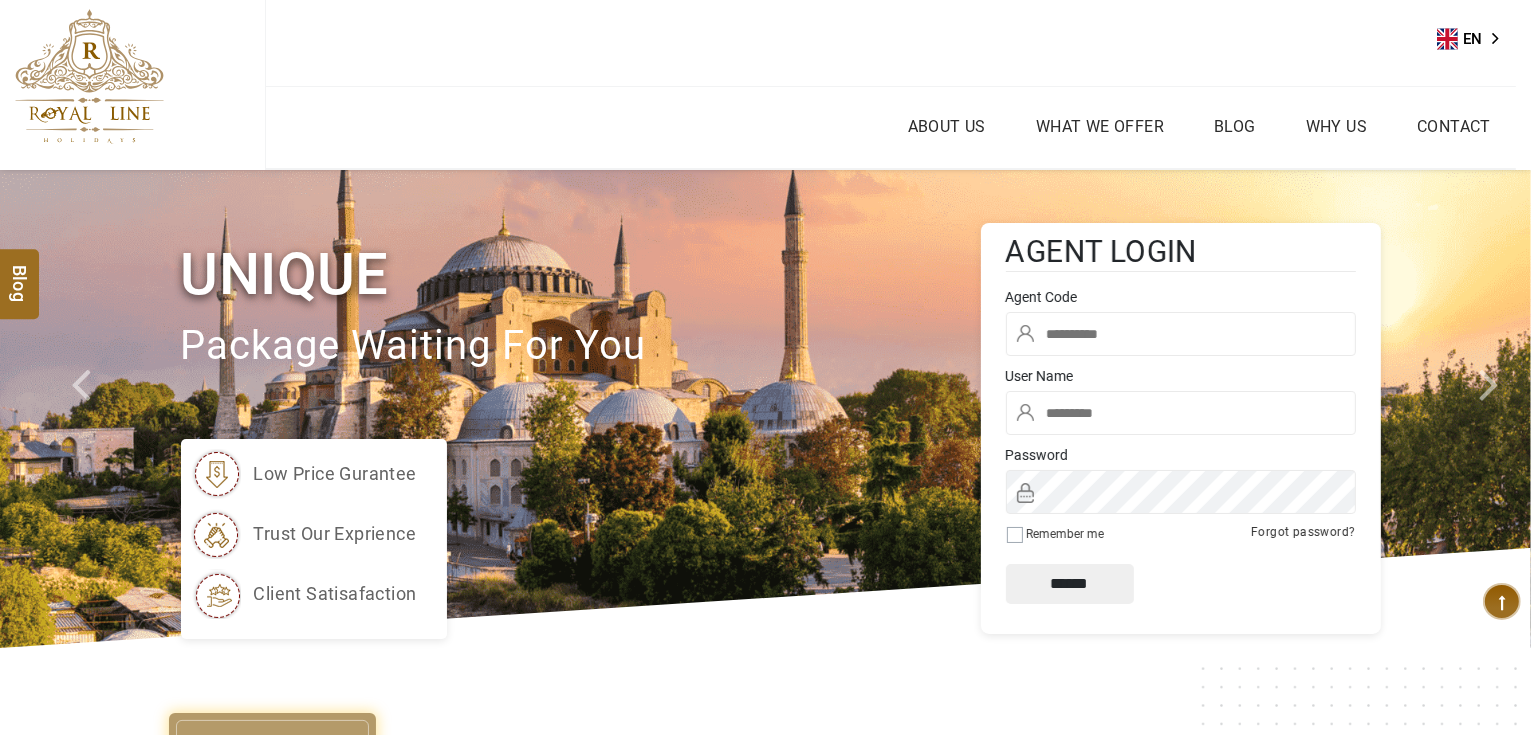 type on "*******" 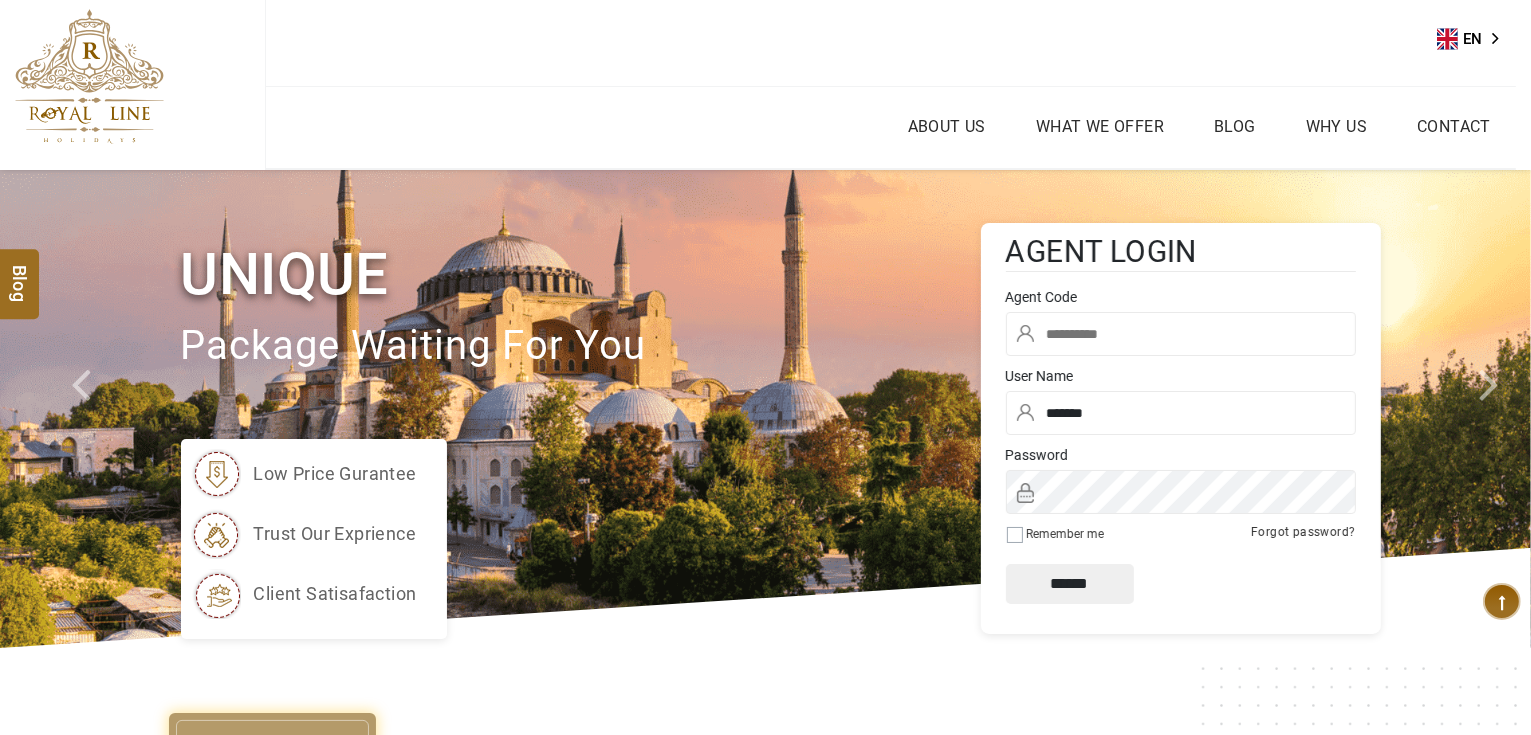 click at bounding box center [1181, 334] 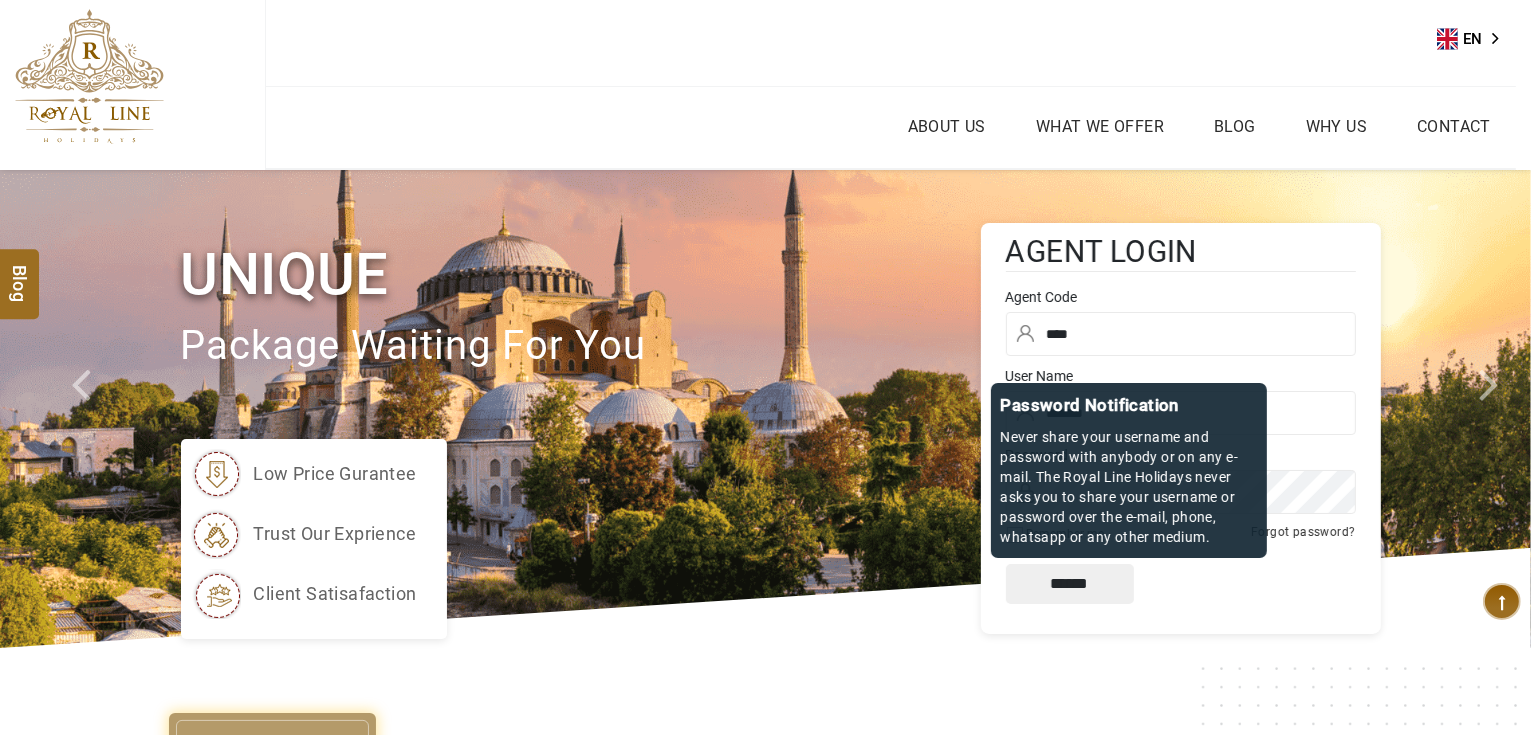 type on "****" 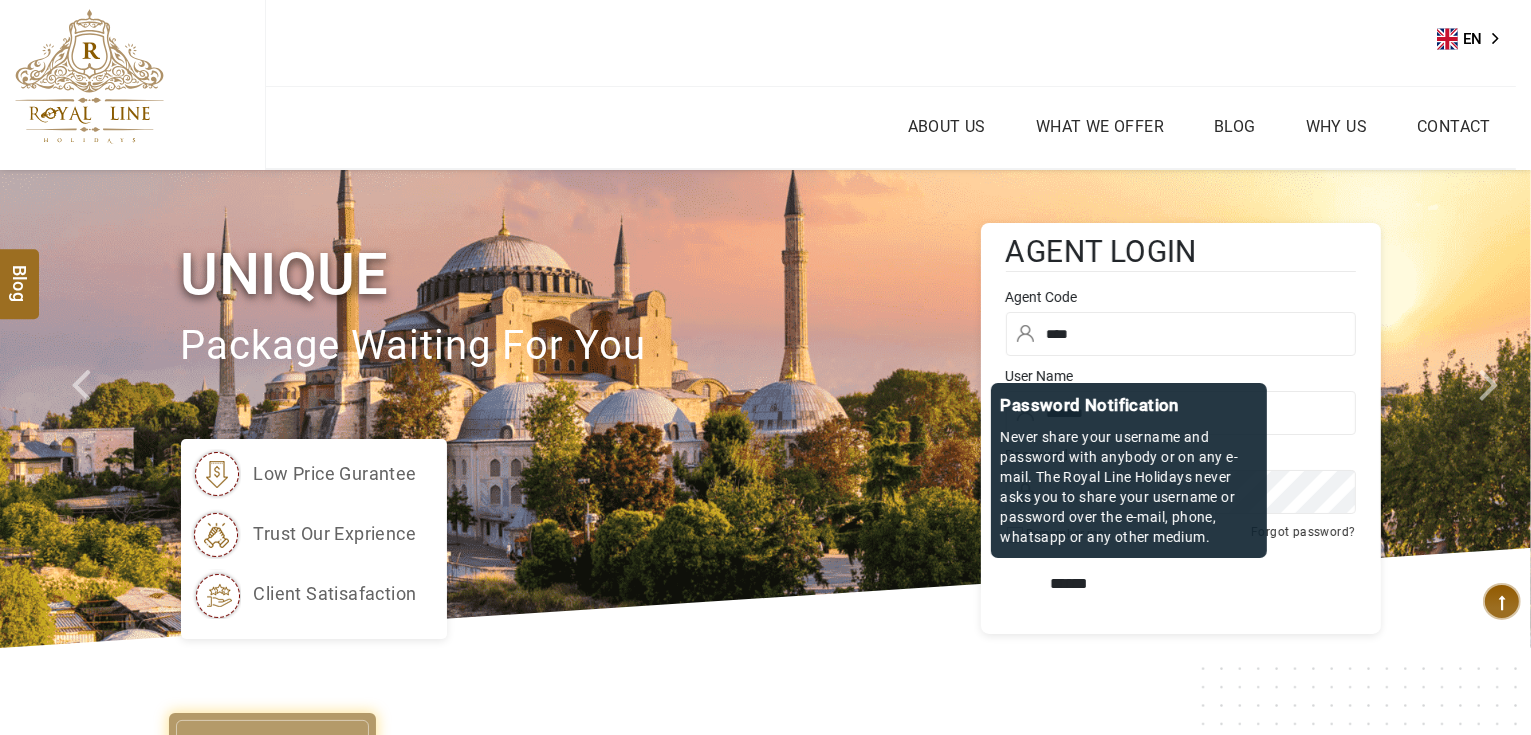click on "*****" at bounding box center (1070, 584) 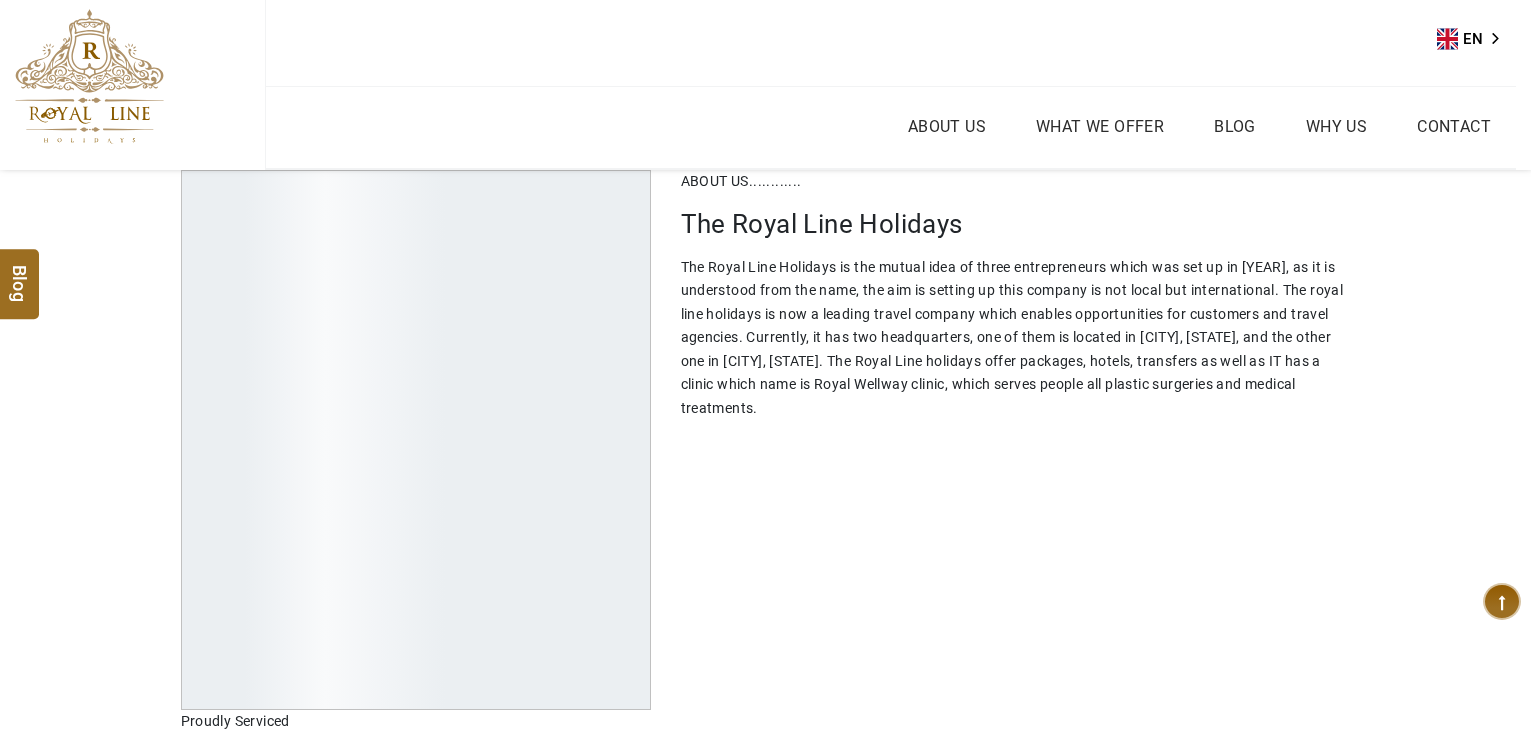 scroll, scrollTop: 0, scrollLeft: 0, axis: both 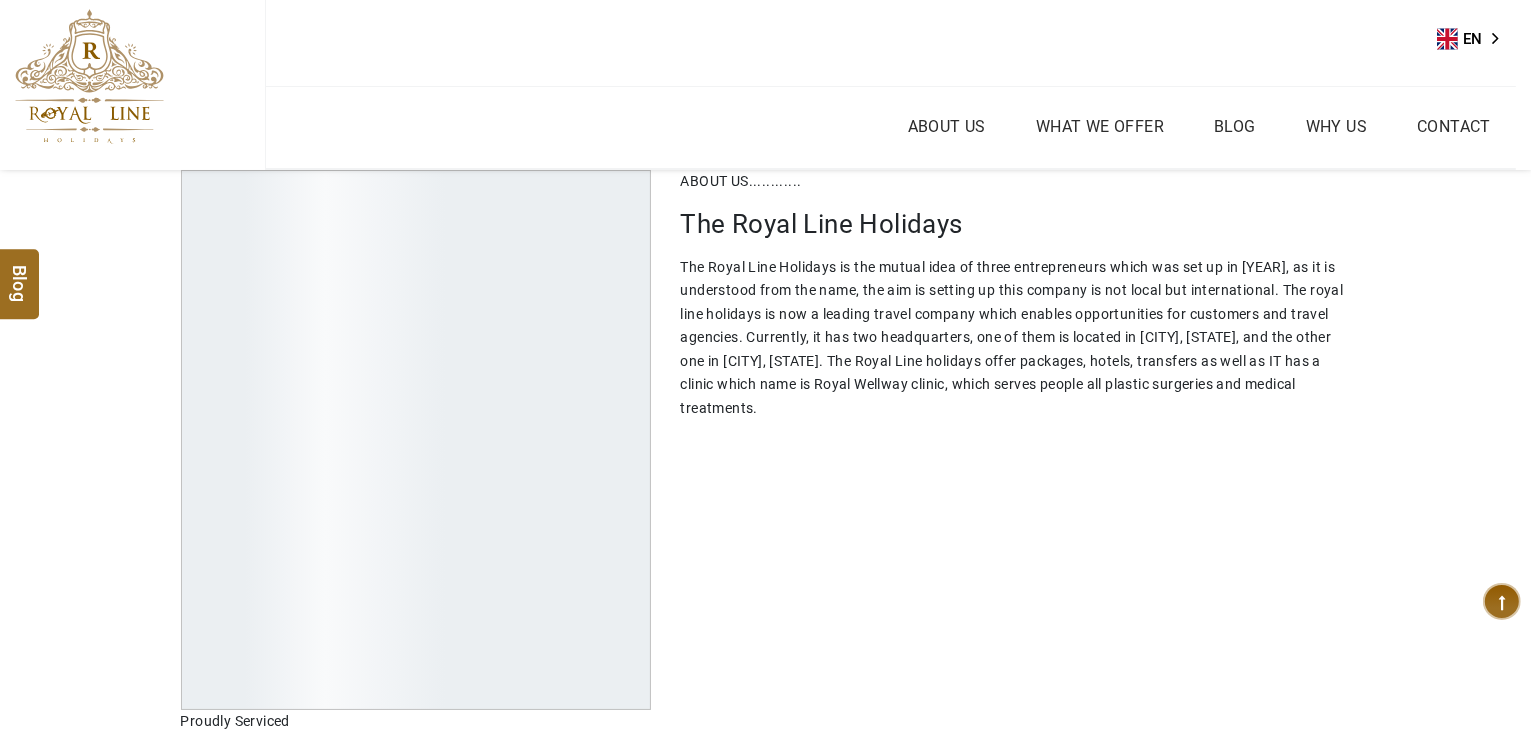 click at bounding box center [89, 76] 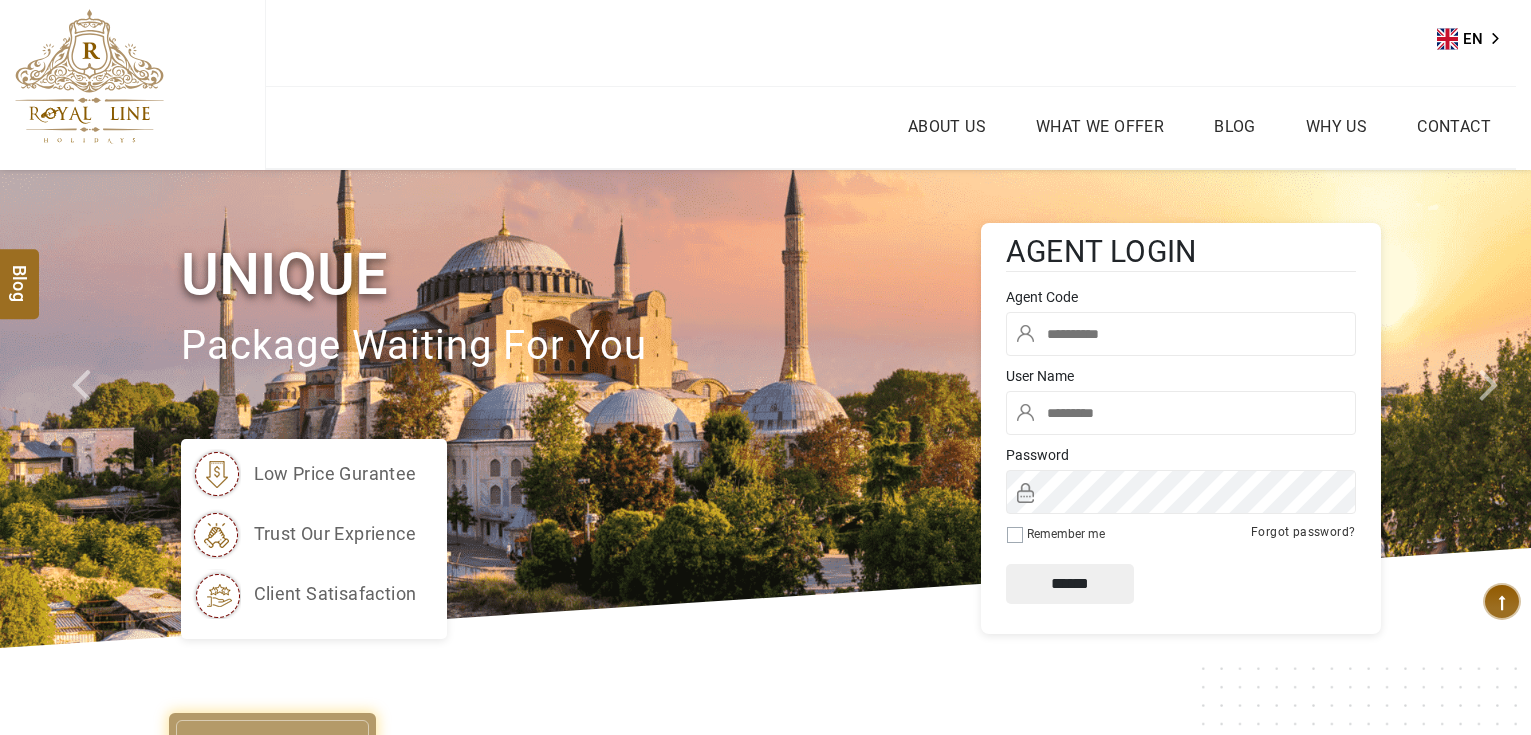 scroll, scrollTop: 0, scrollLeft: 0, axis: both 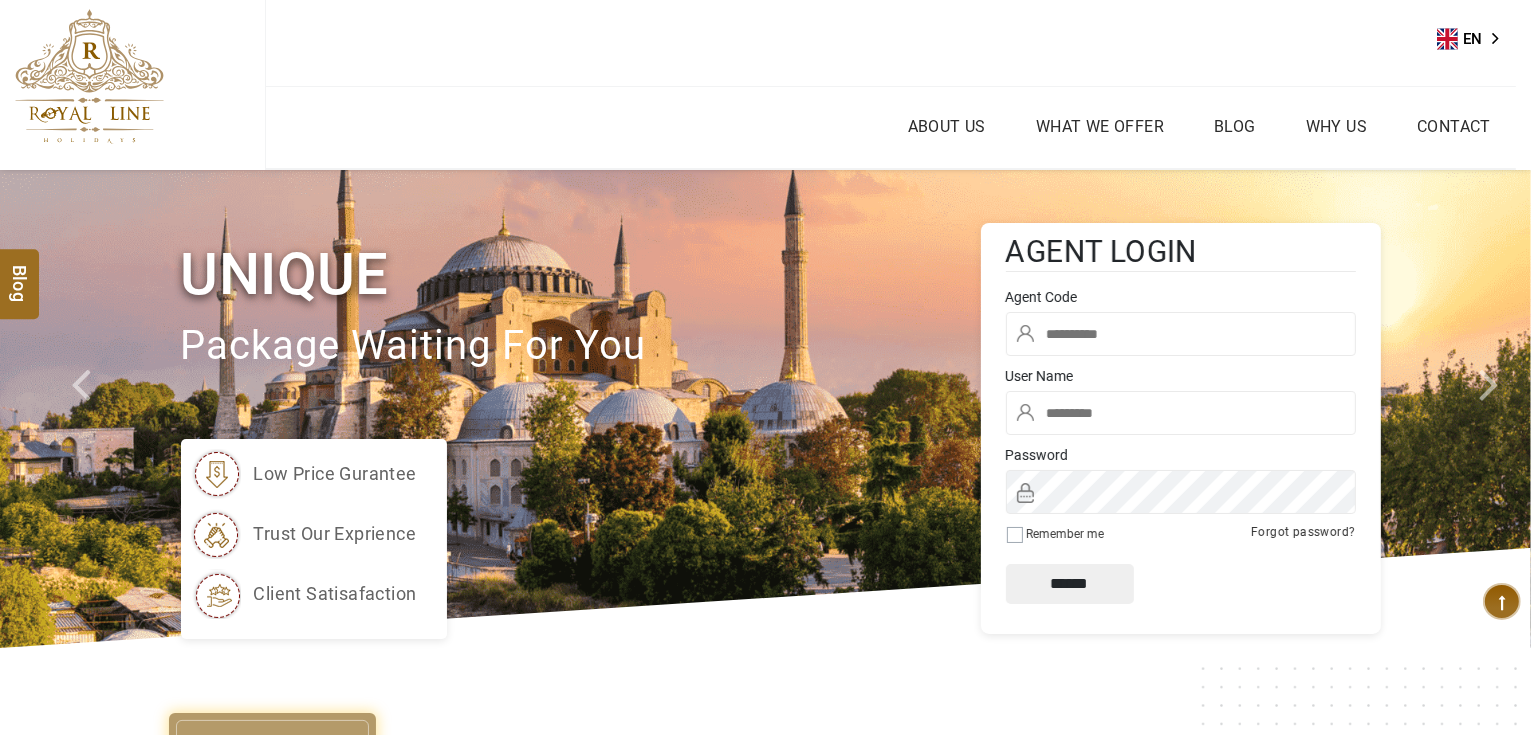 type on "*******" 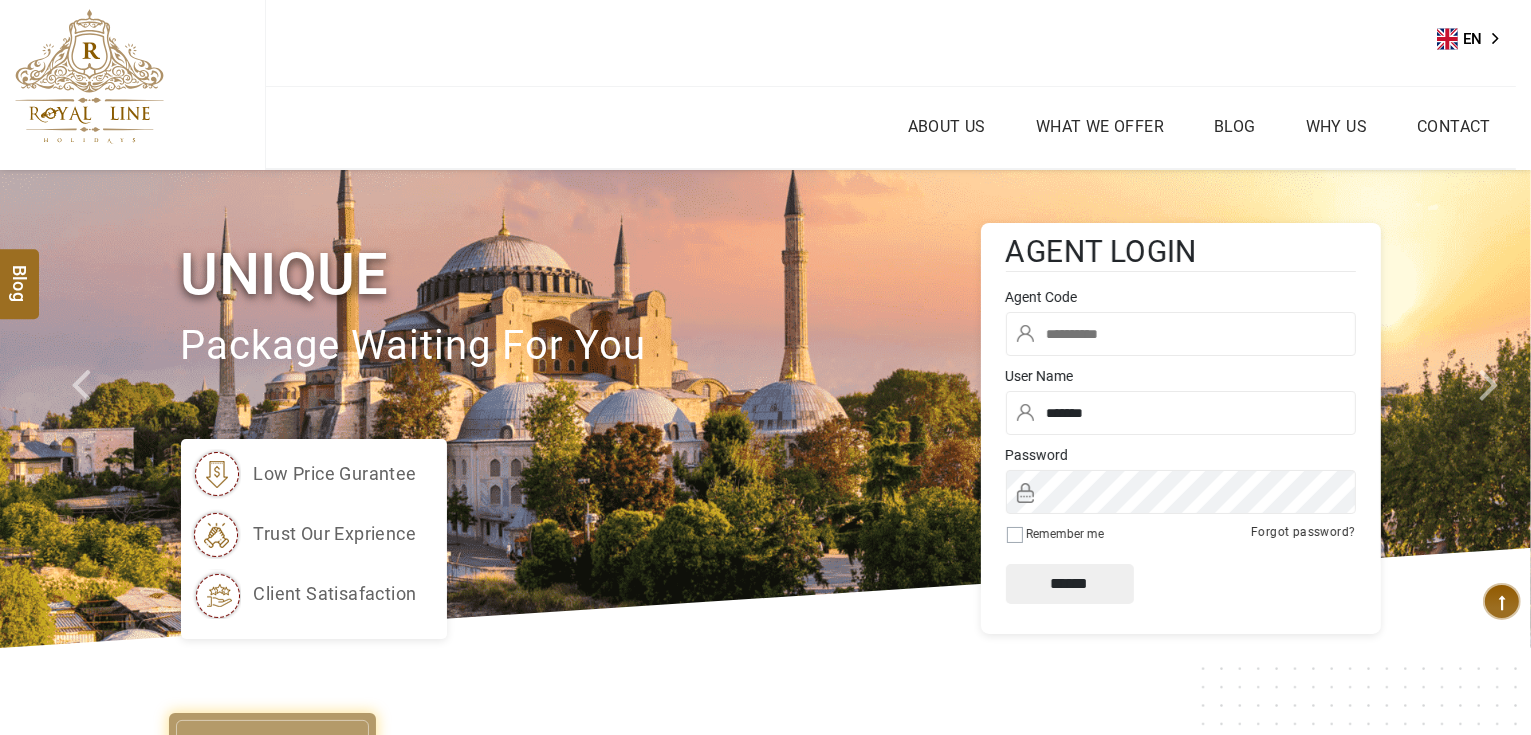 click at bounding box center [1181, 334] 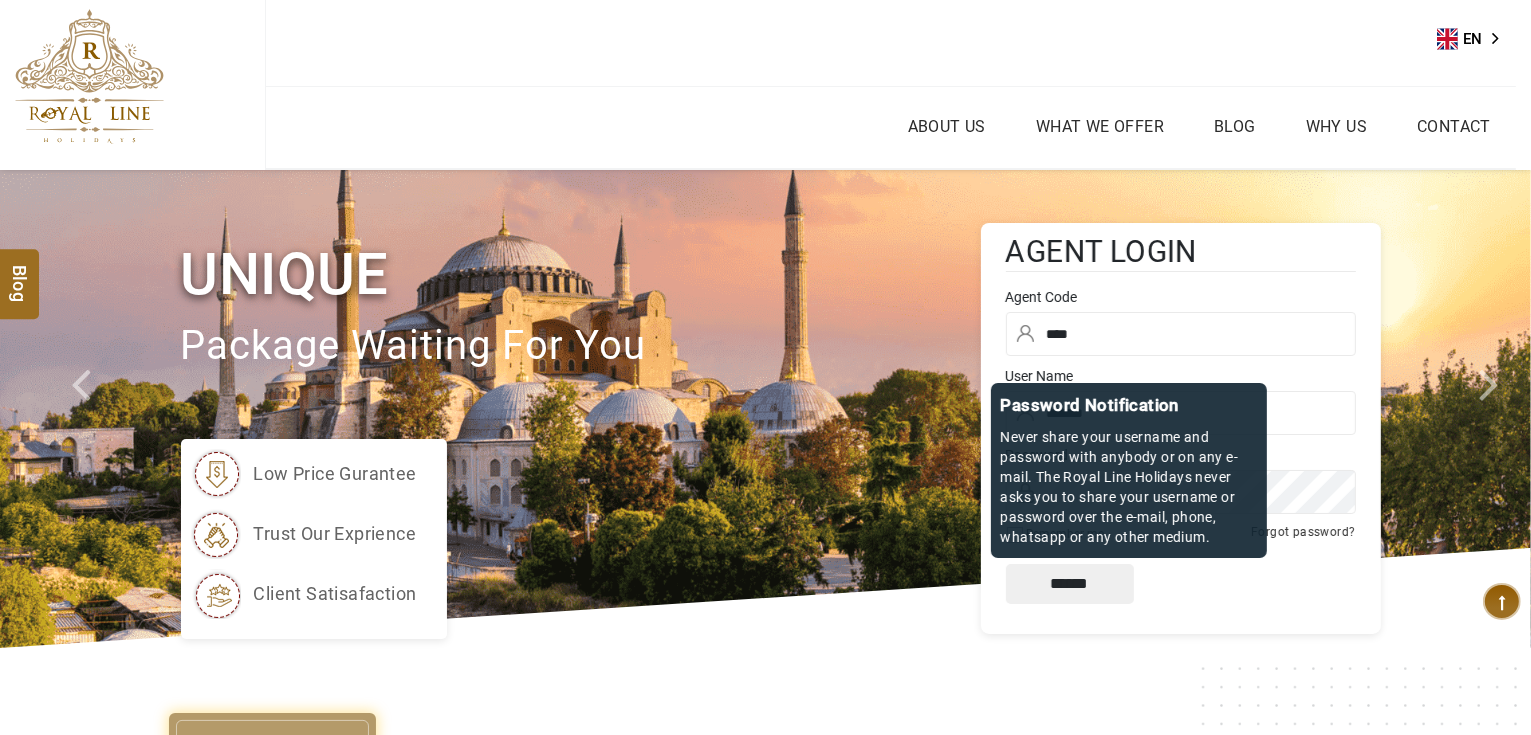 type on "****" 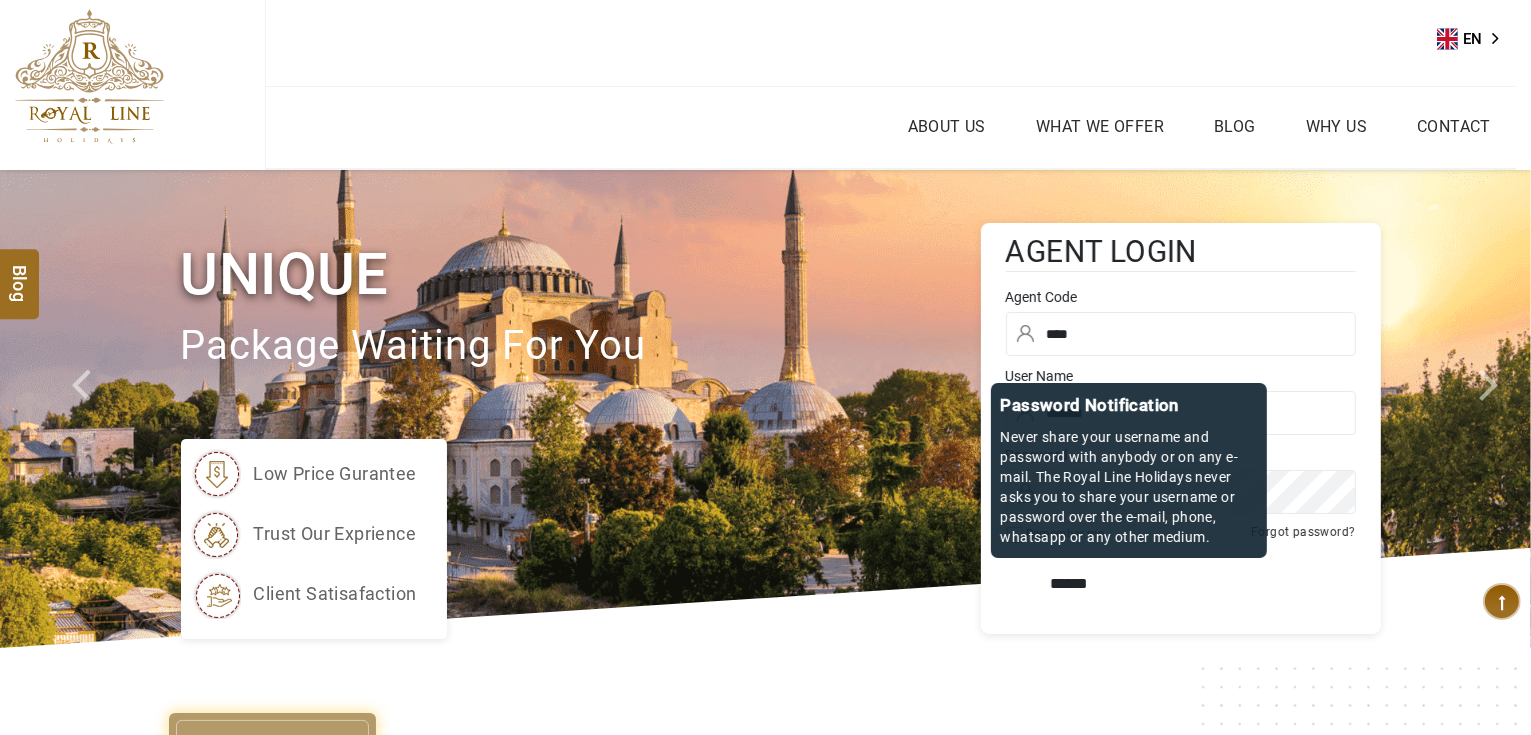 click on "*****" at bounding box center (1070, 584) 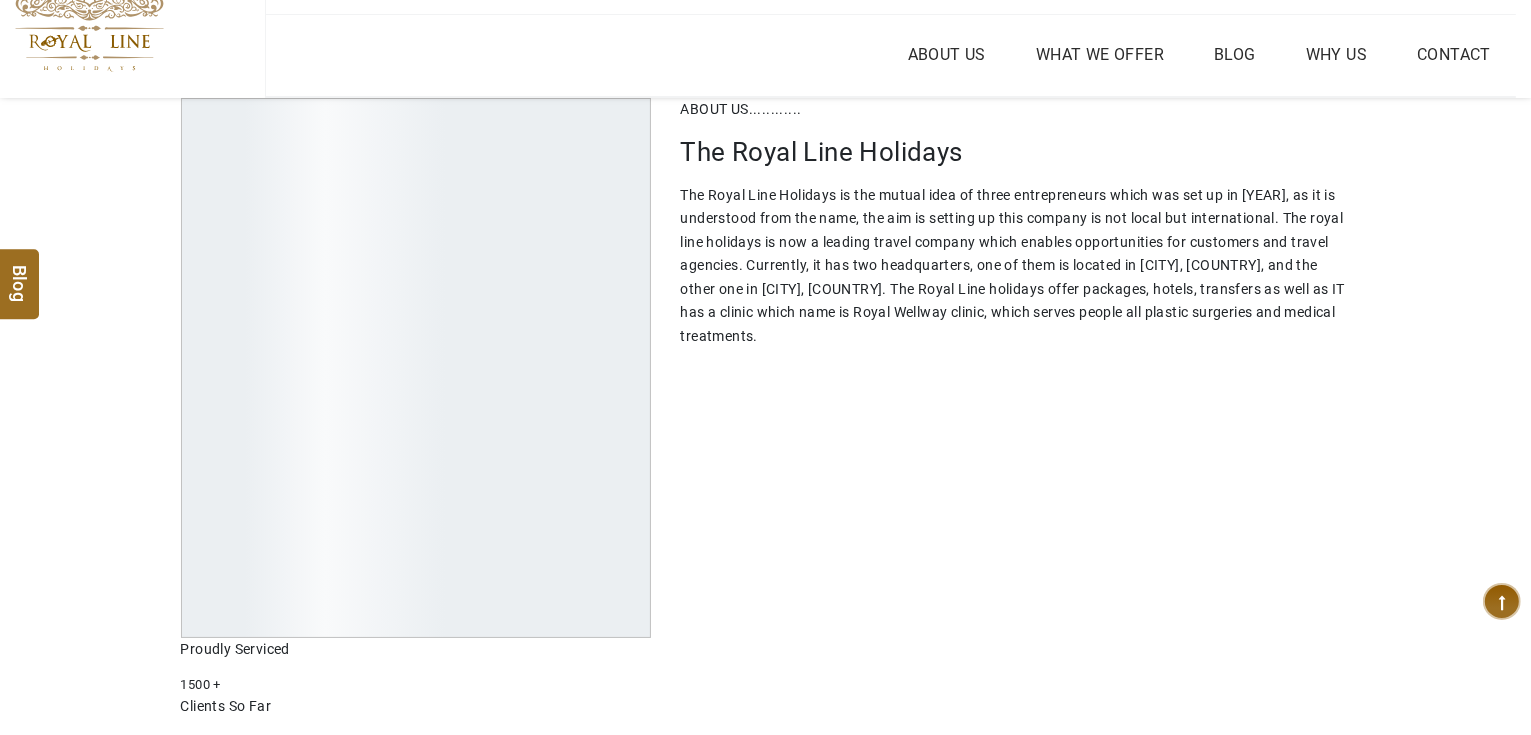 scroll, scrollTop: 0, scrollLeft: 0, axis: both 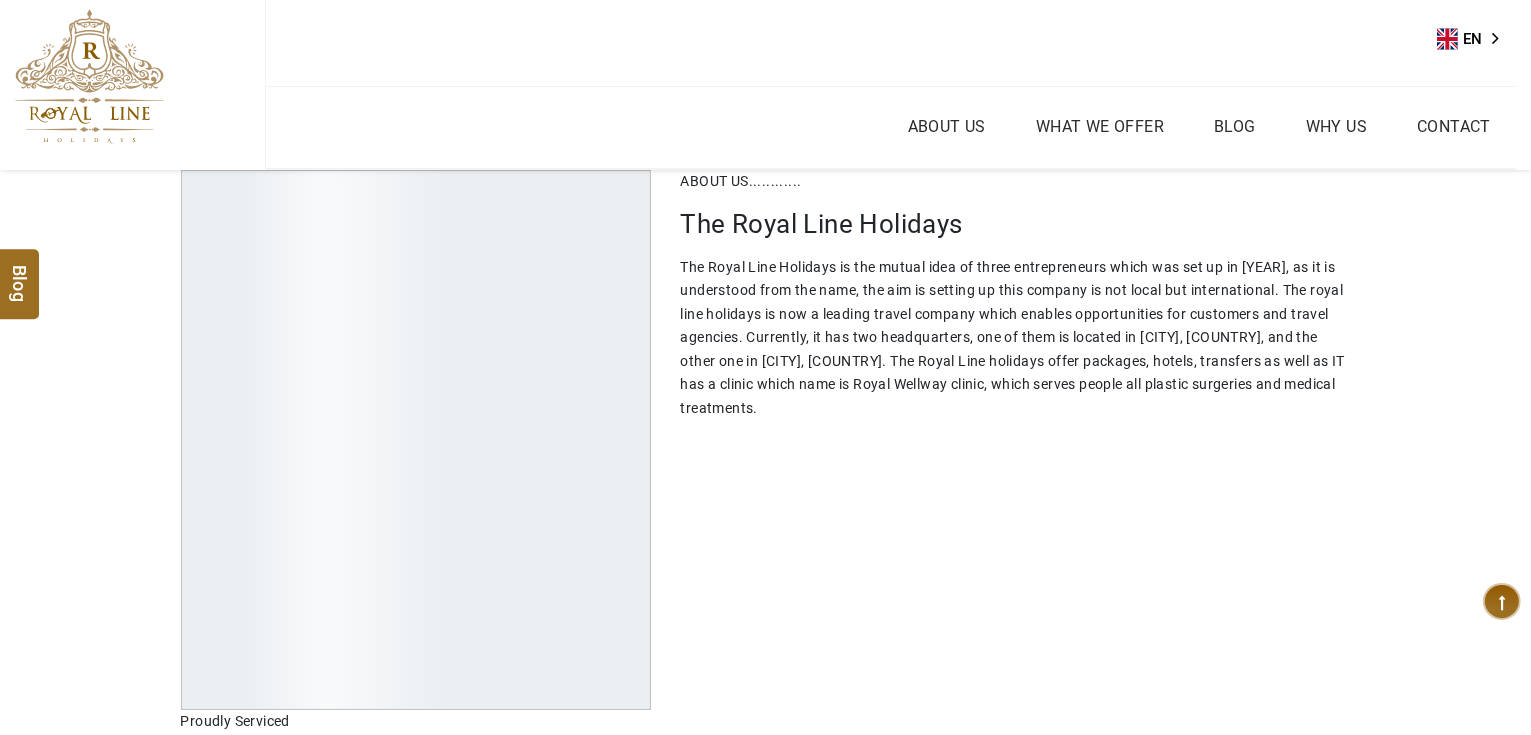 click at bounding box center (89, 76) 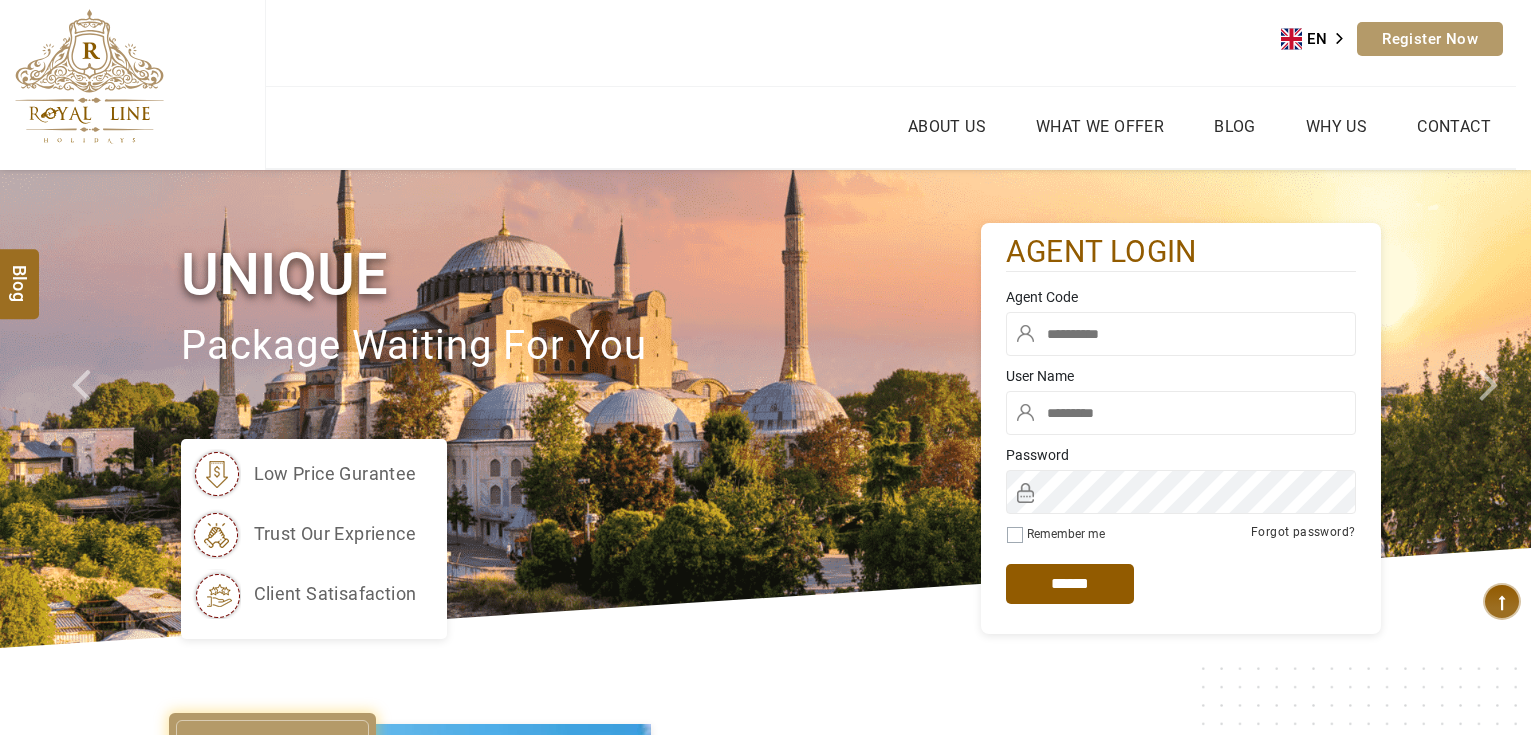 scroll, scrollTop: 0, scrollLeft: 0, axis: both 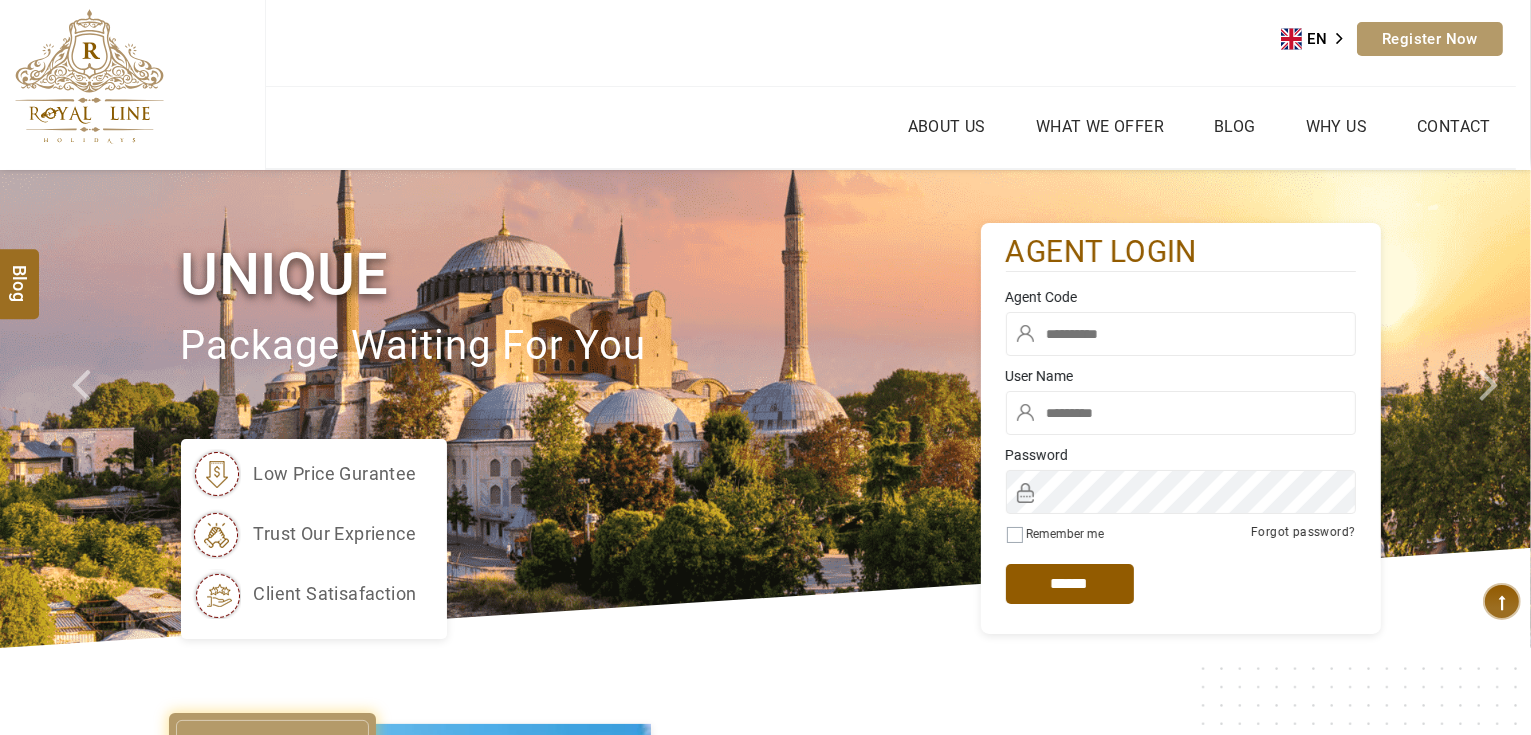 type on "*******" 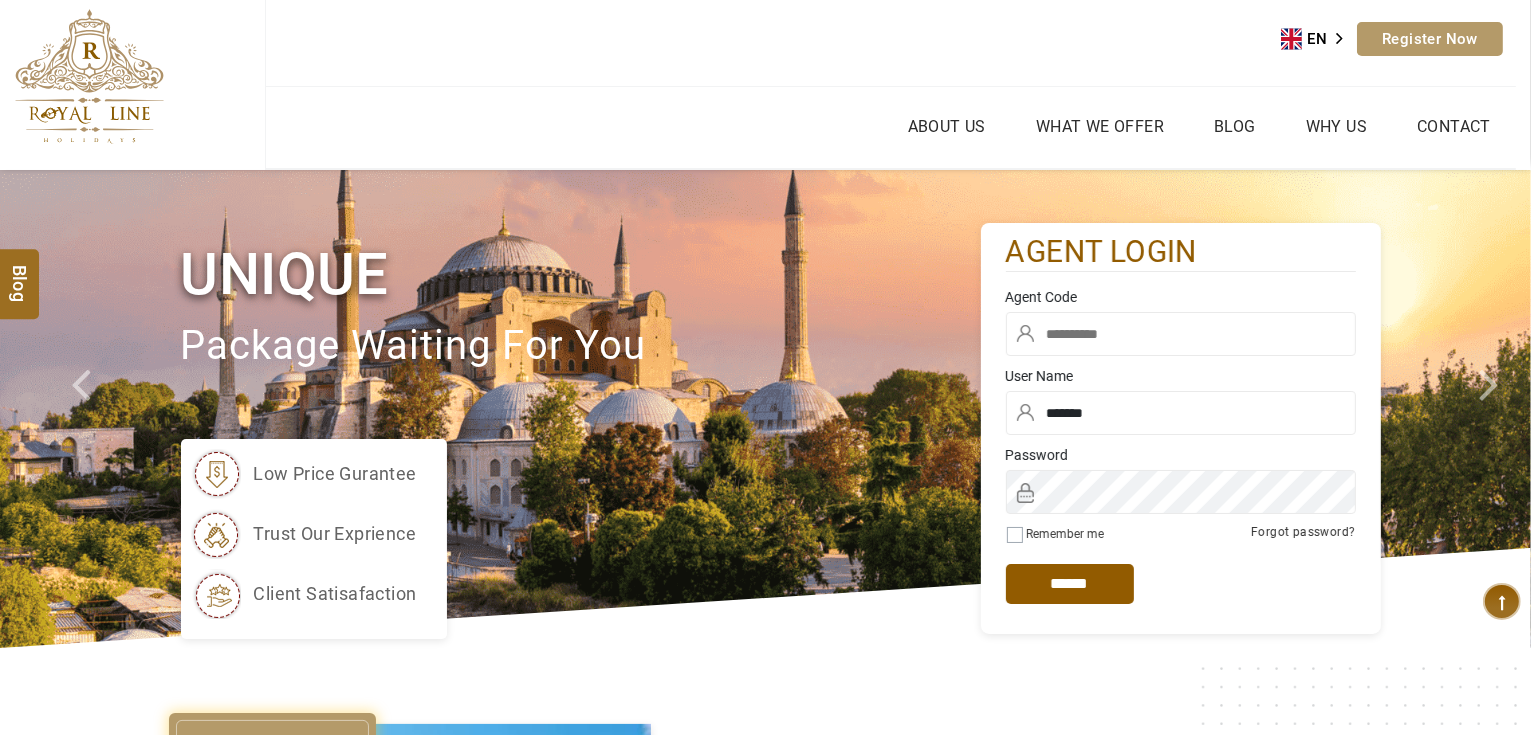 click at bounding box center [1181, 334] 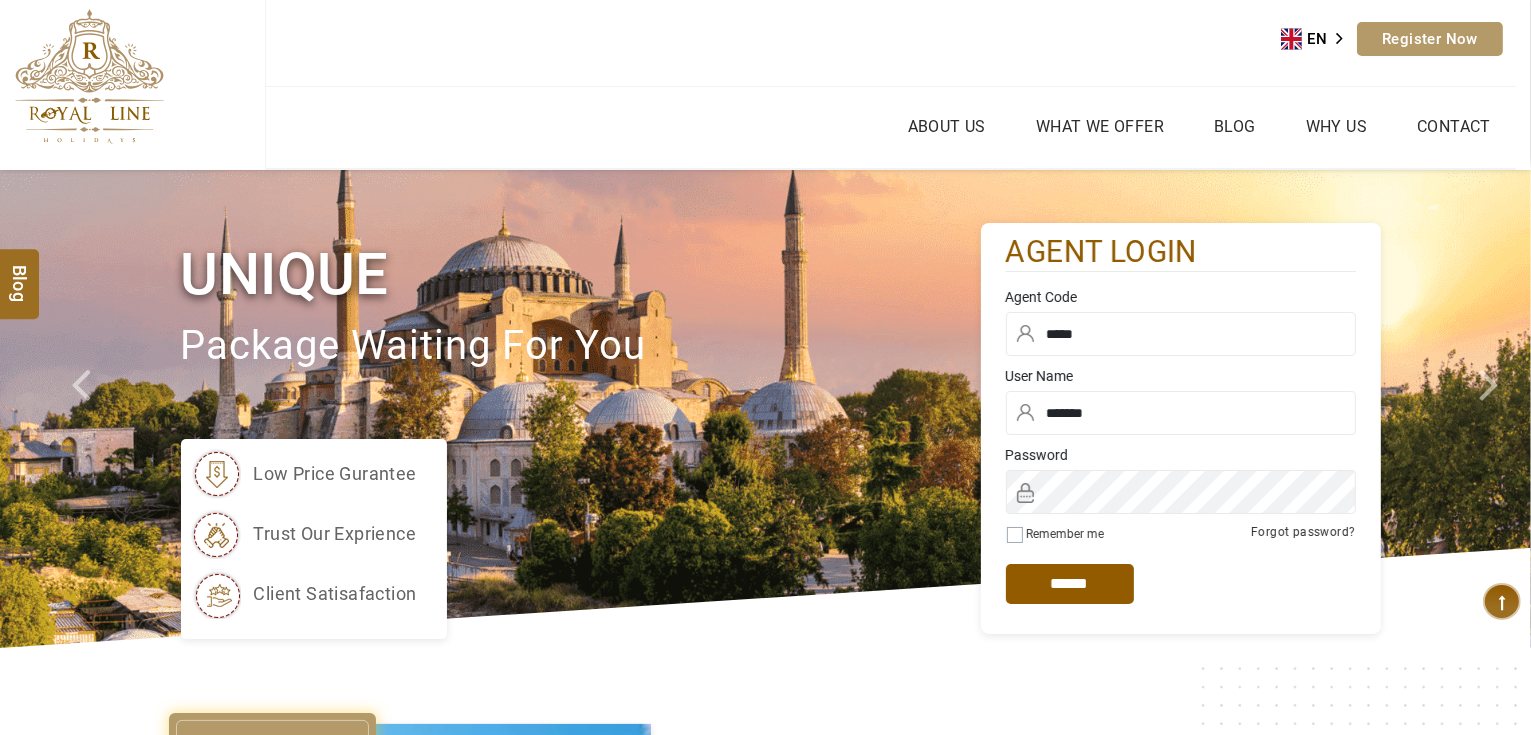 click on "******" at bounding box center (0, 0) 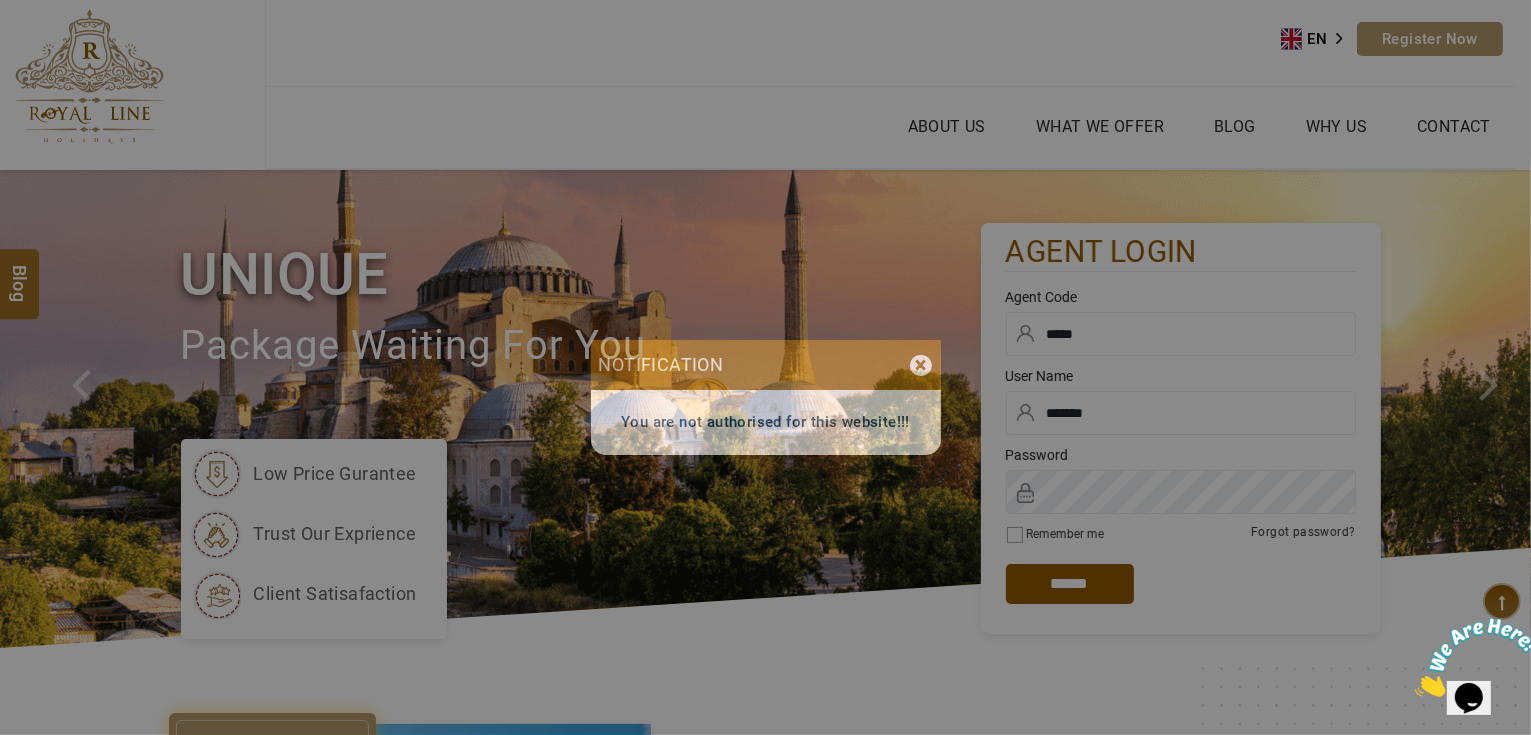 scroll, scrollTop: 0, scrollLeft: 0, axis: both 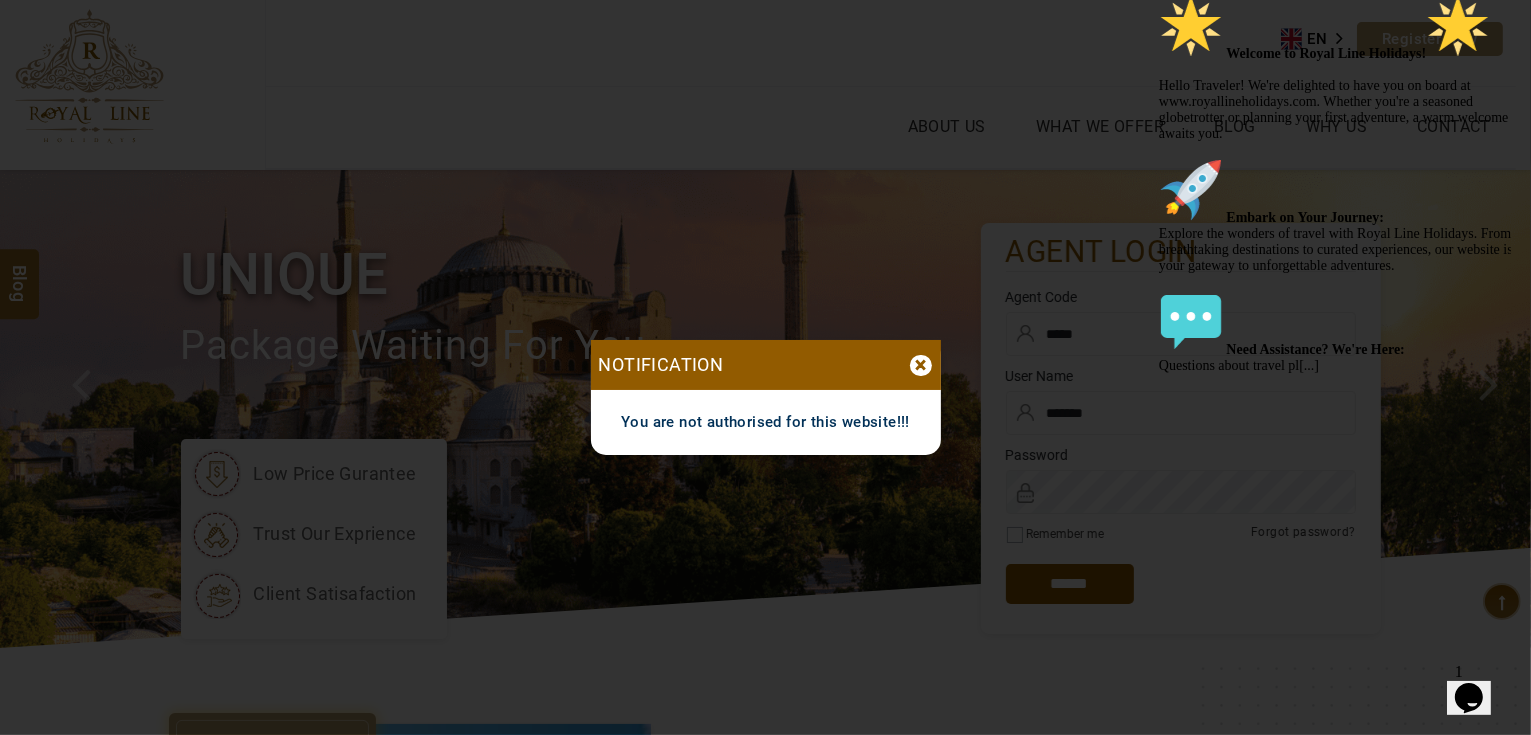 click on "×" at bounding box center [921, 365] 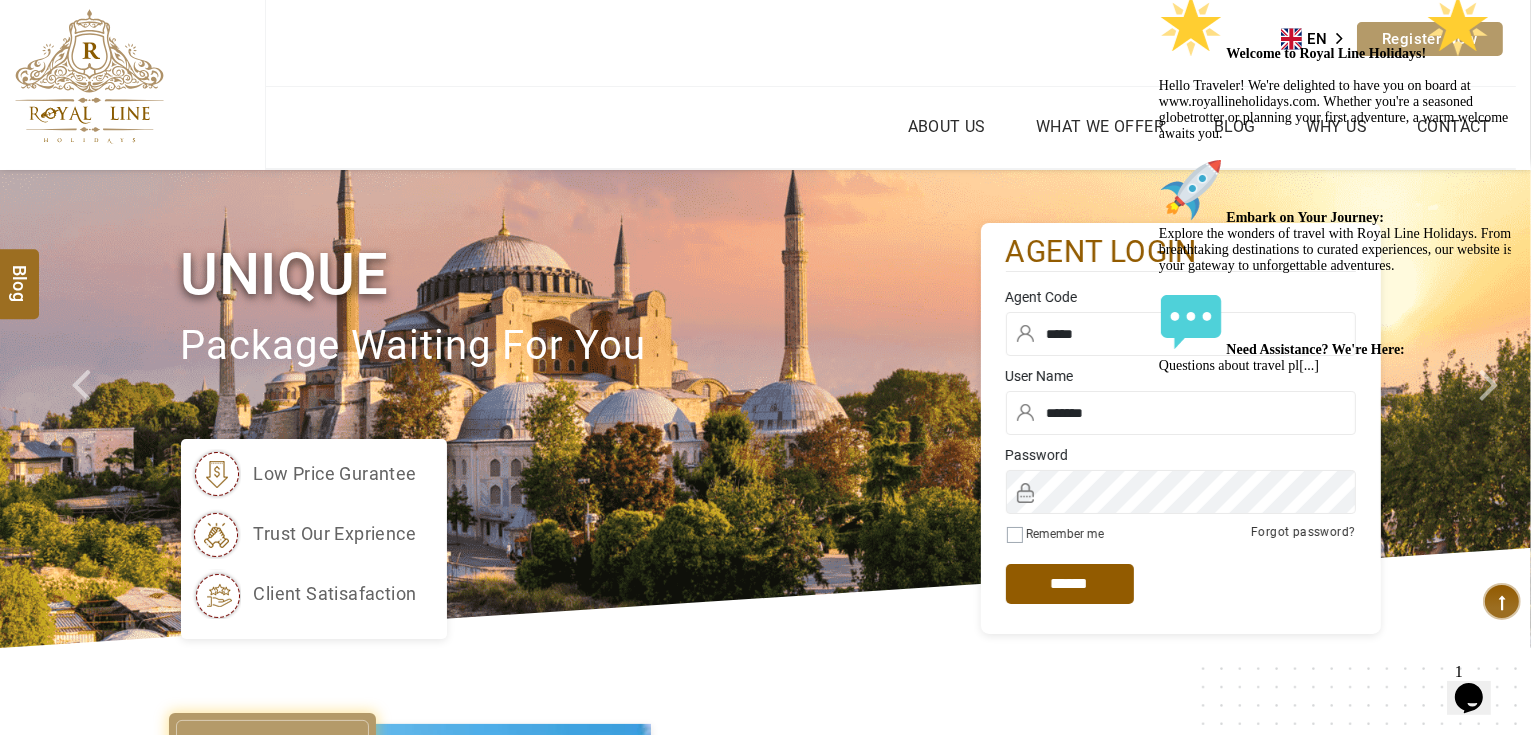 click at bounding box center (1158, -6) 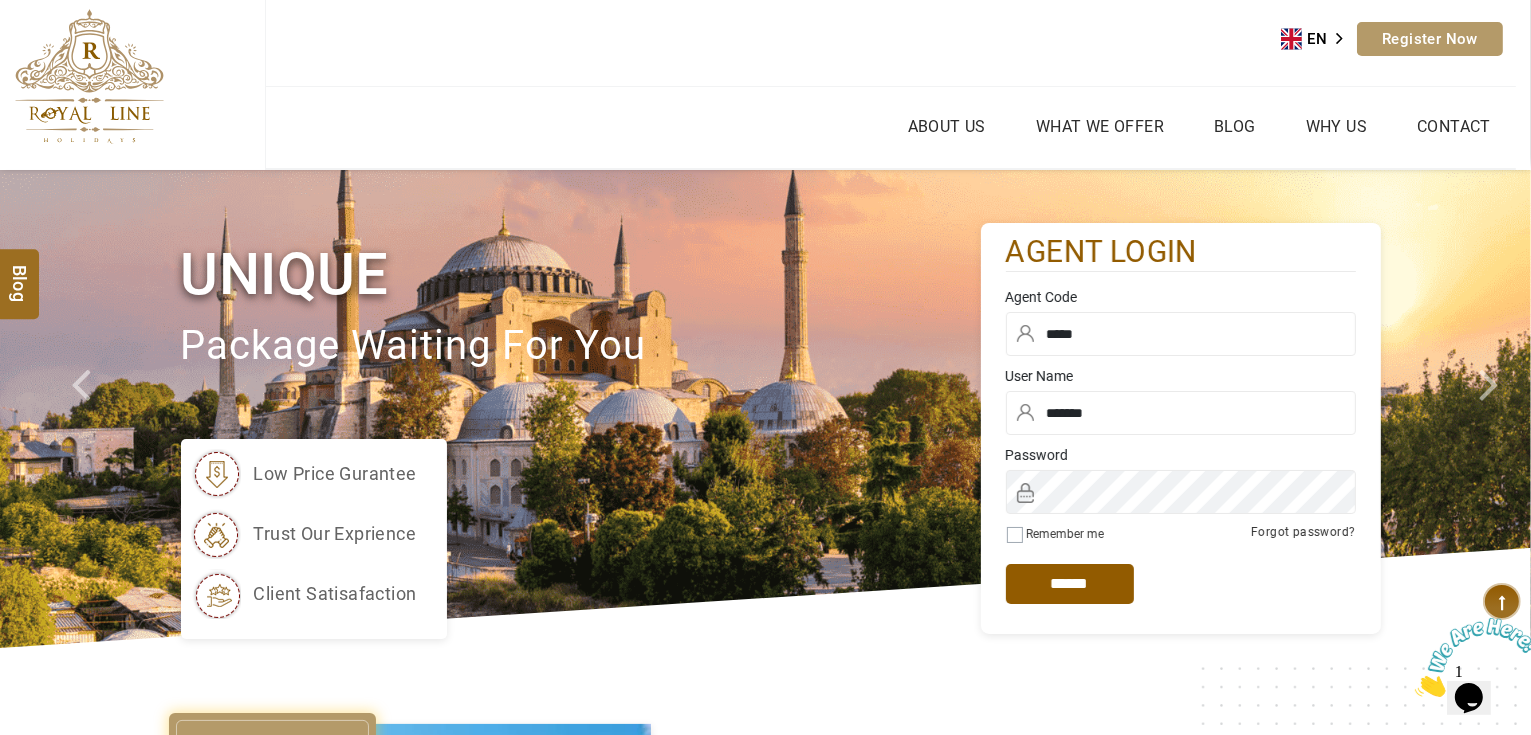 click on "*****" at bounding box center [1181, 334] 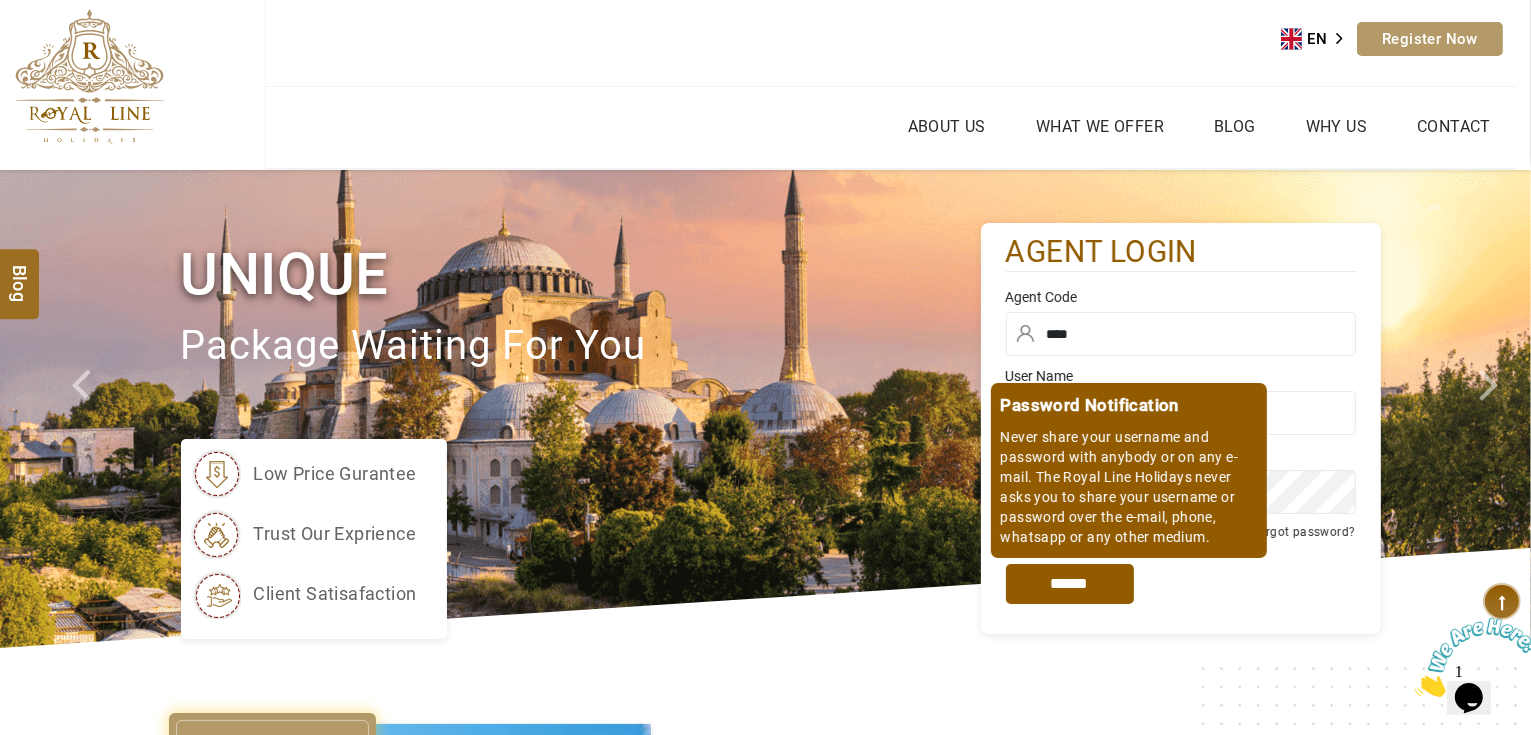 type on "****" 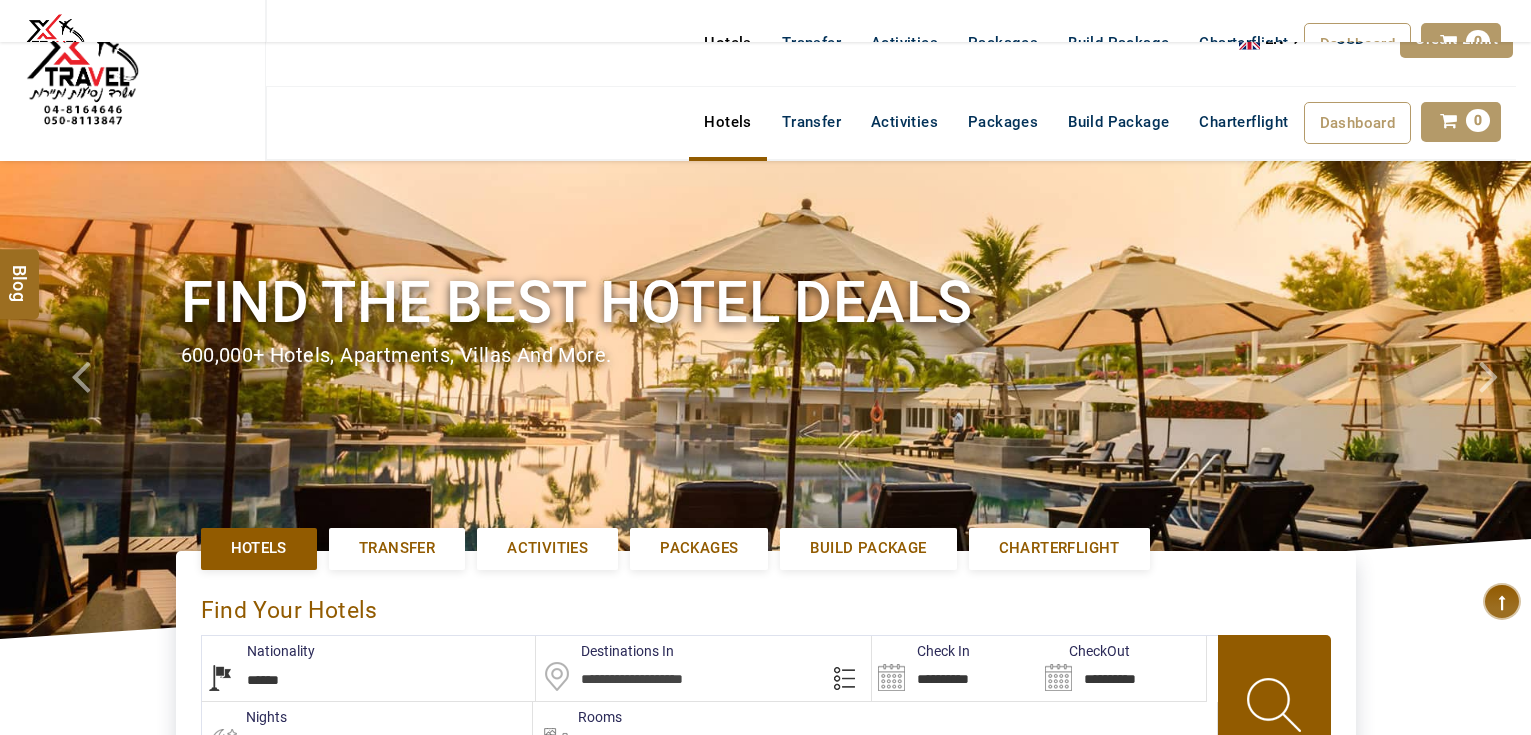 select on "******" 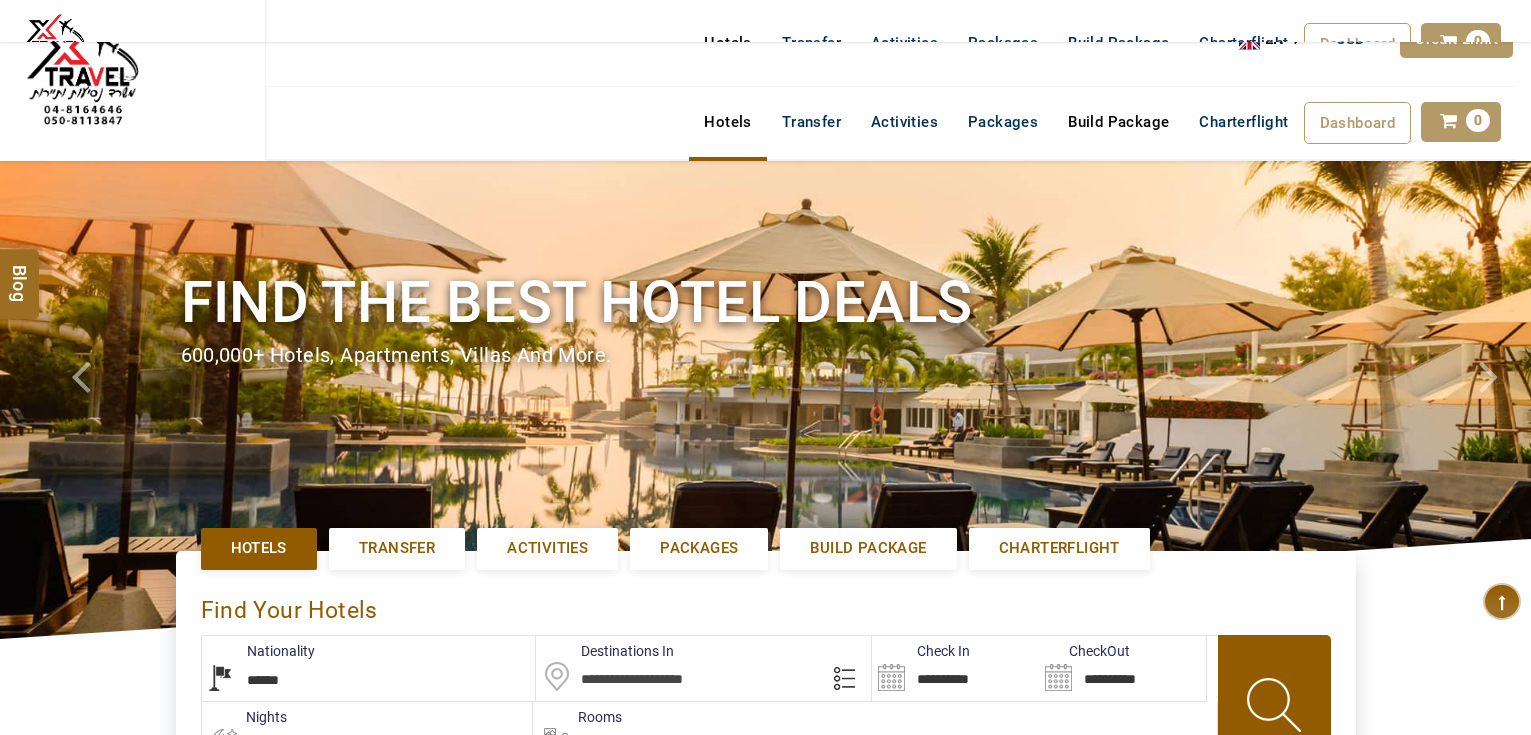 scroll, scrollTop: 0, scrollLeft: 0, axis: both 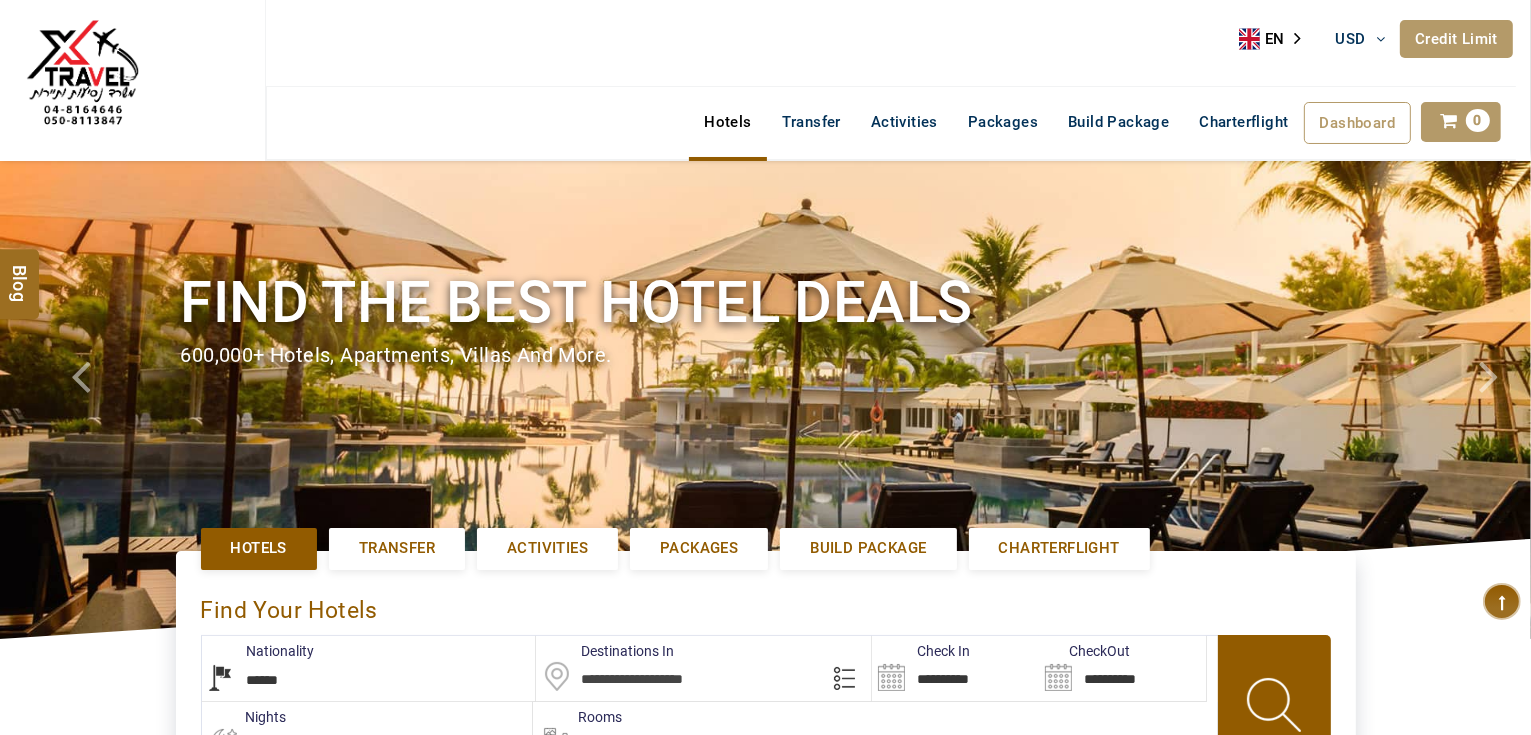 click on "Credit Limit" at bounding box center [1456, 39] 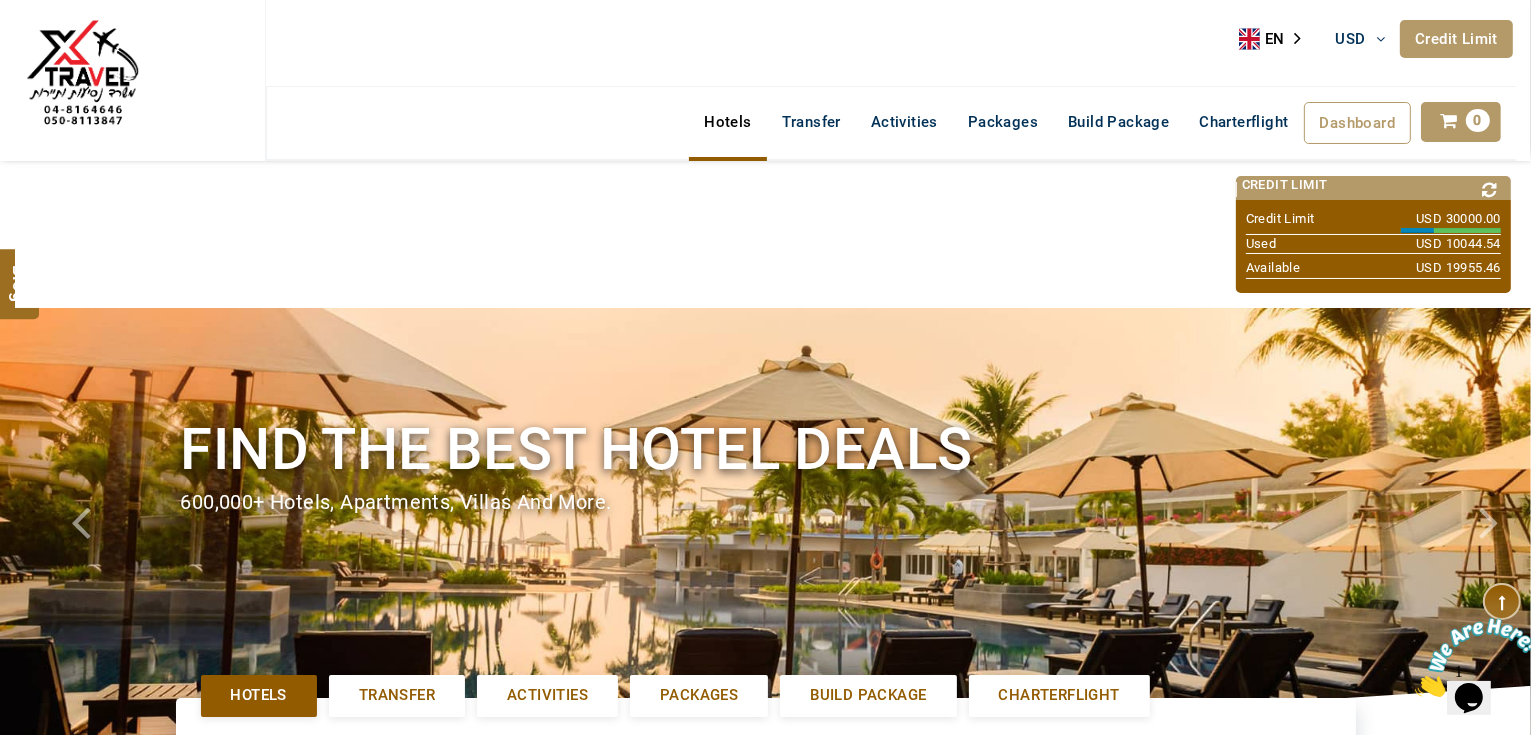 scroll, scrollTop: 0, scrollLeft: 0, axis: both 